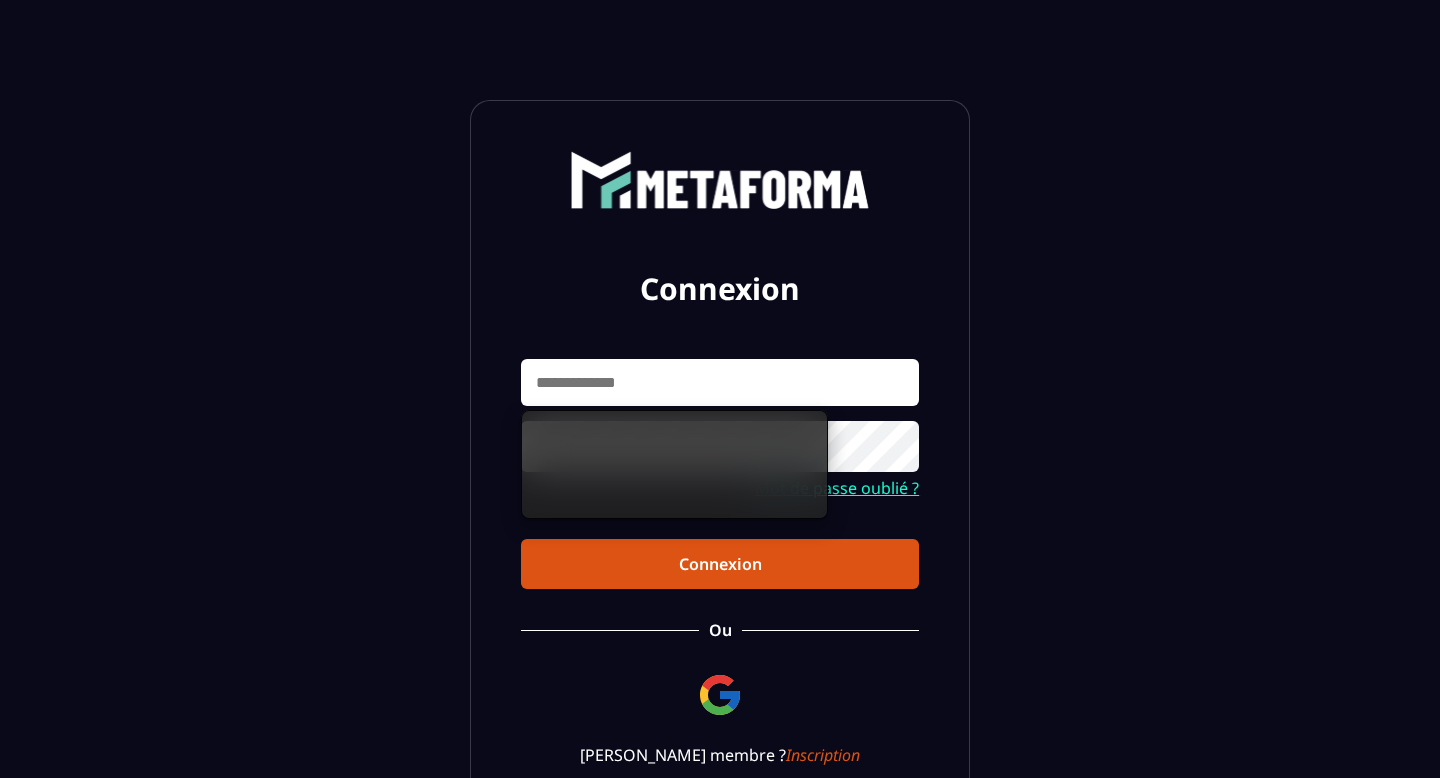 scroll, scrollTop: 0, scrollLeft: 0, axis: both 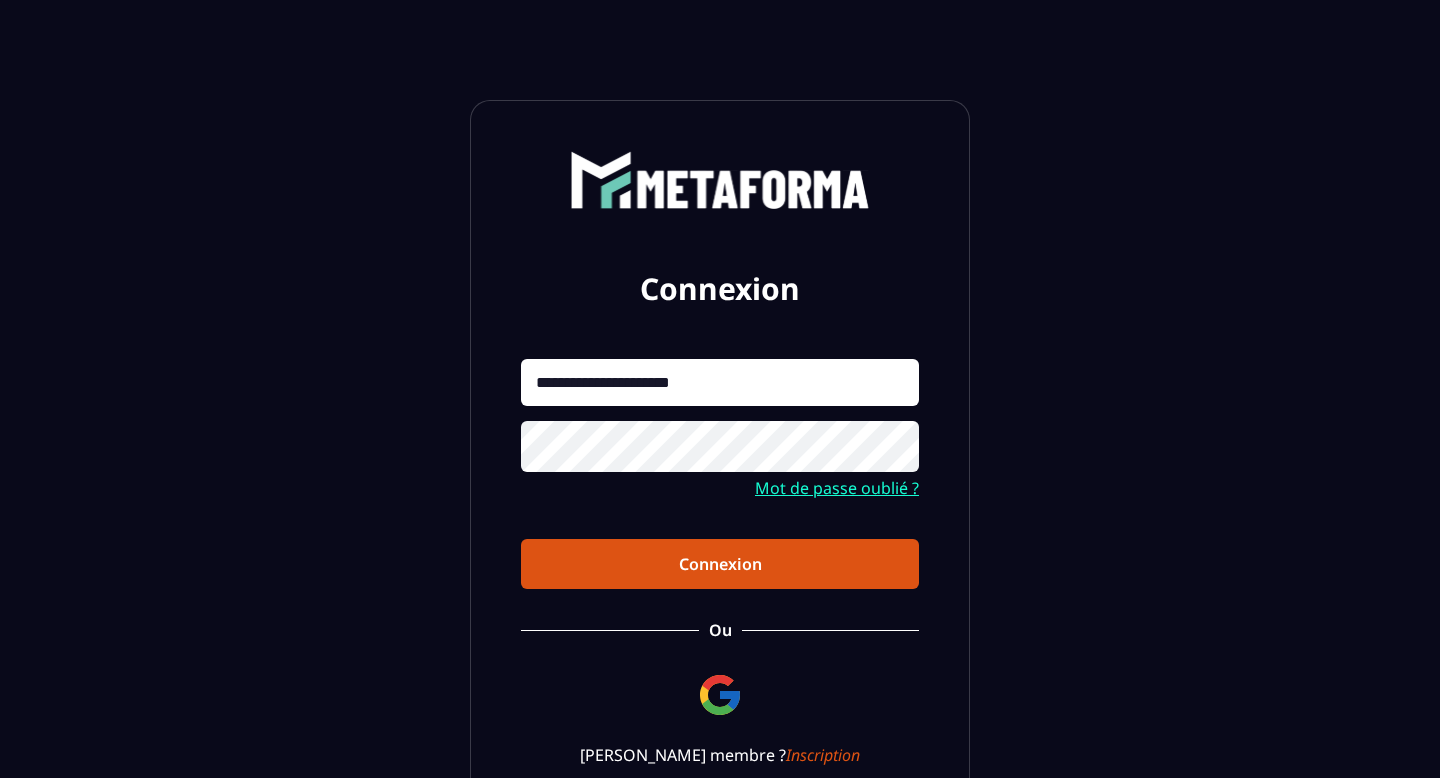 type on "**********" 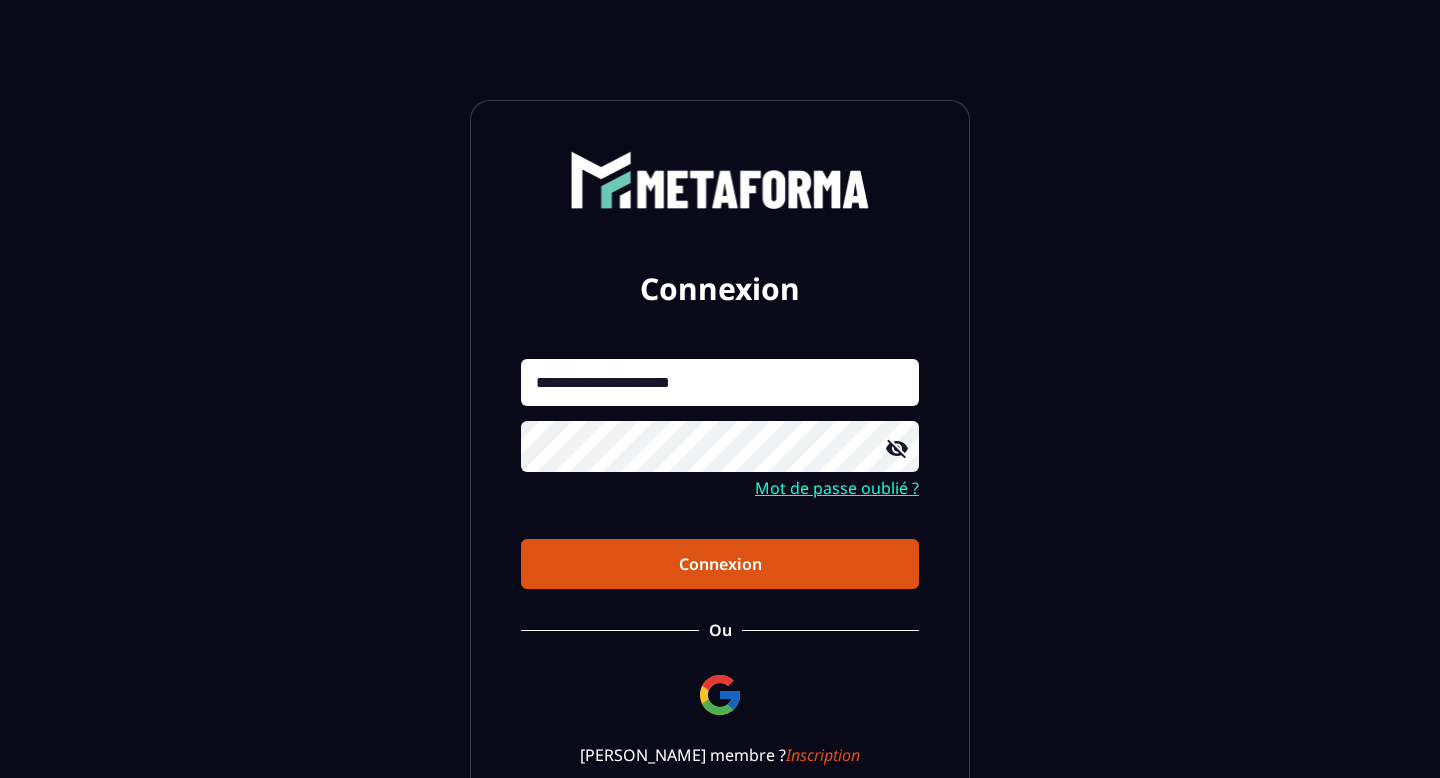 click on "Connexion" at bounding box center (720, 564) 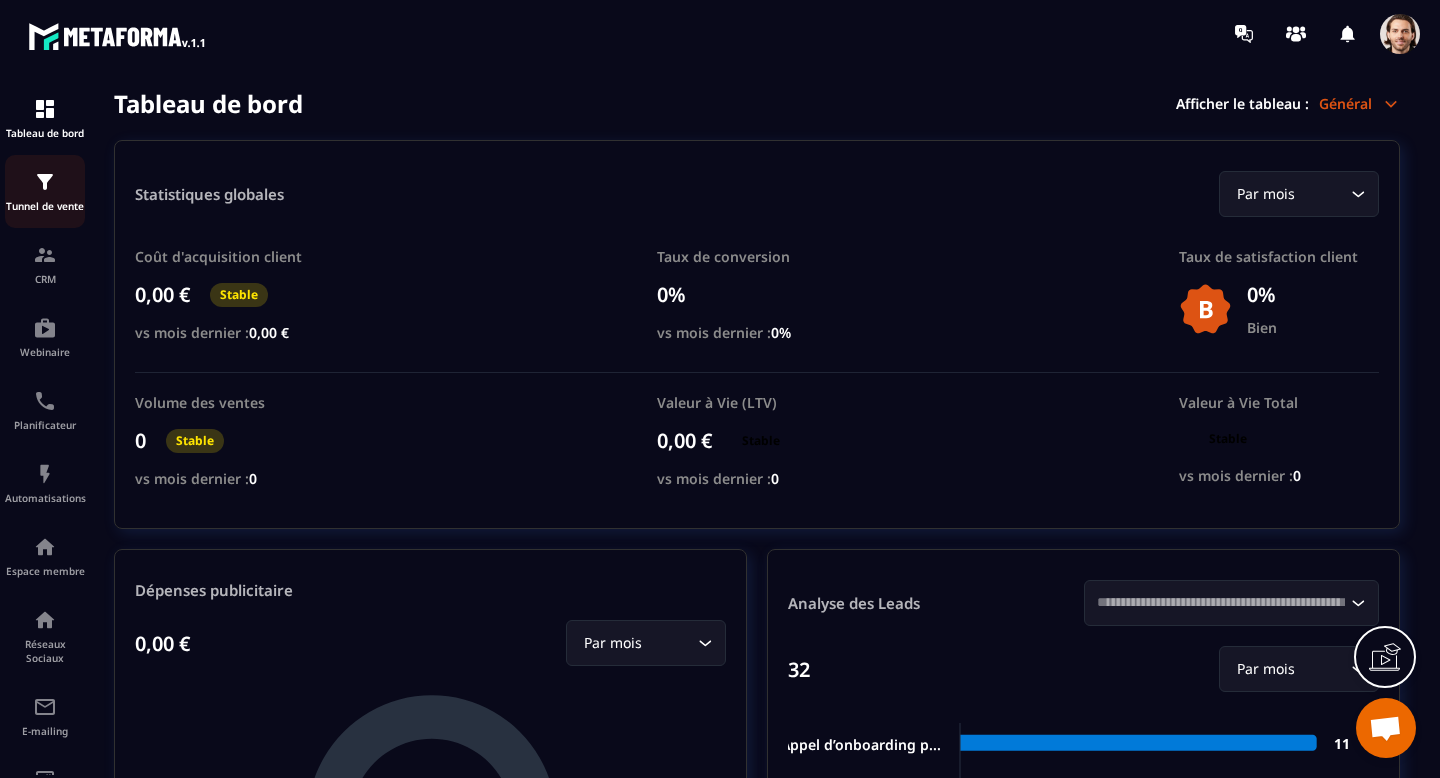 click on "Tunnel de vente" at bounding box center (45, 191) 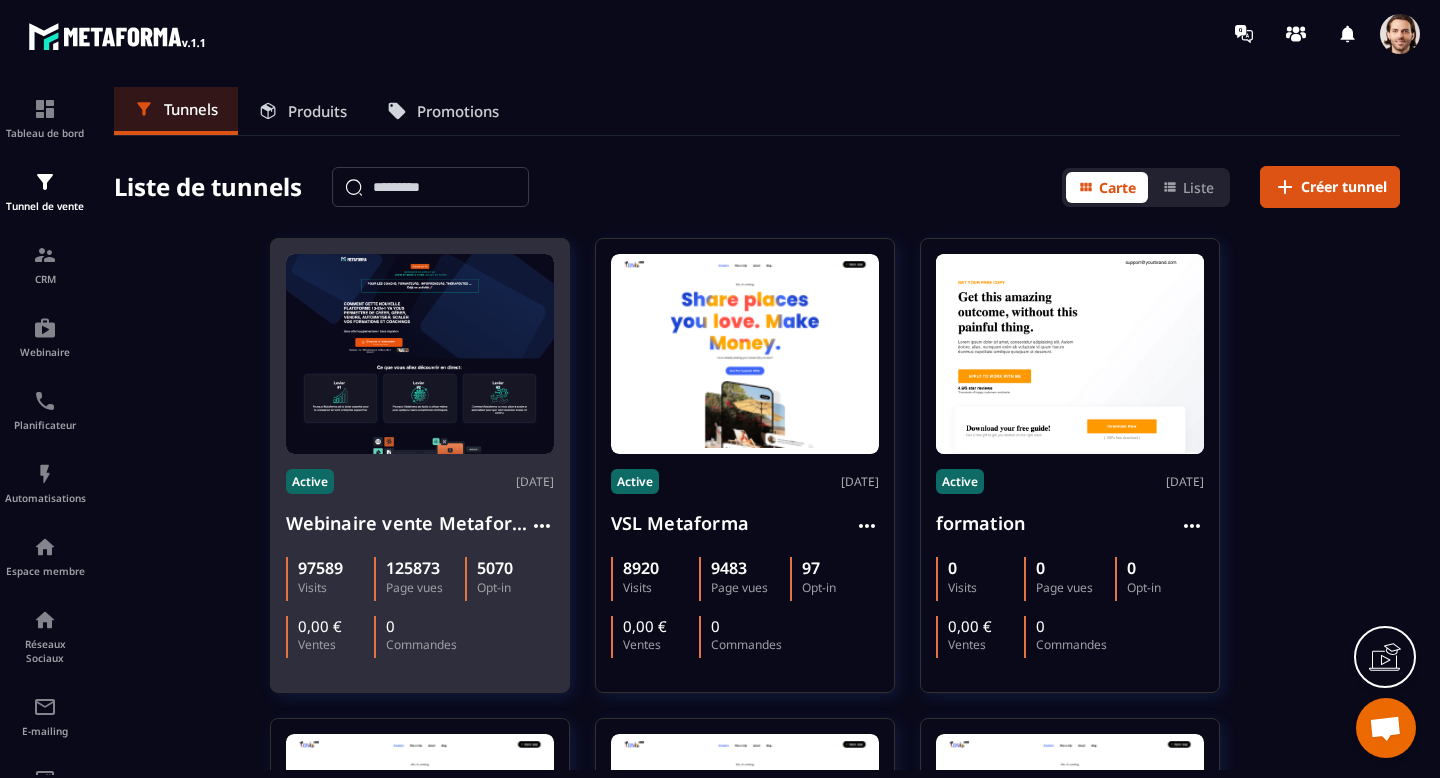 click on "Webinaire vente Metaforma" at bounding box center [408, 523] 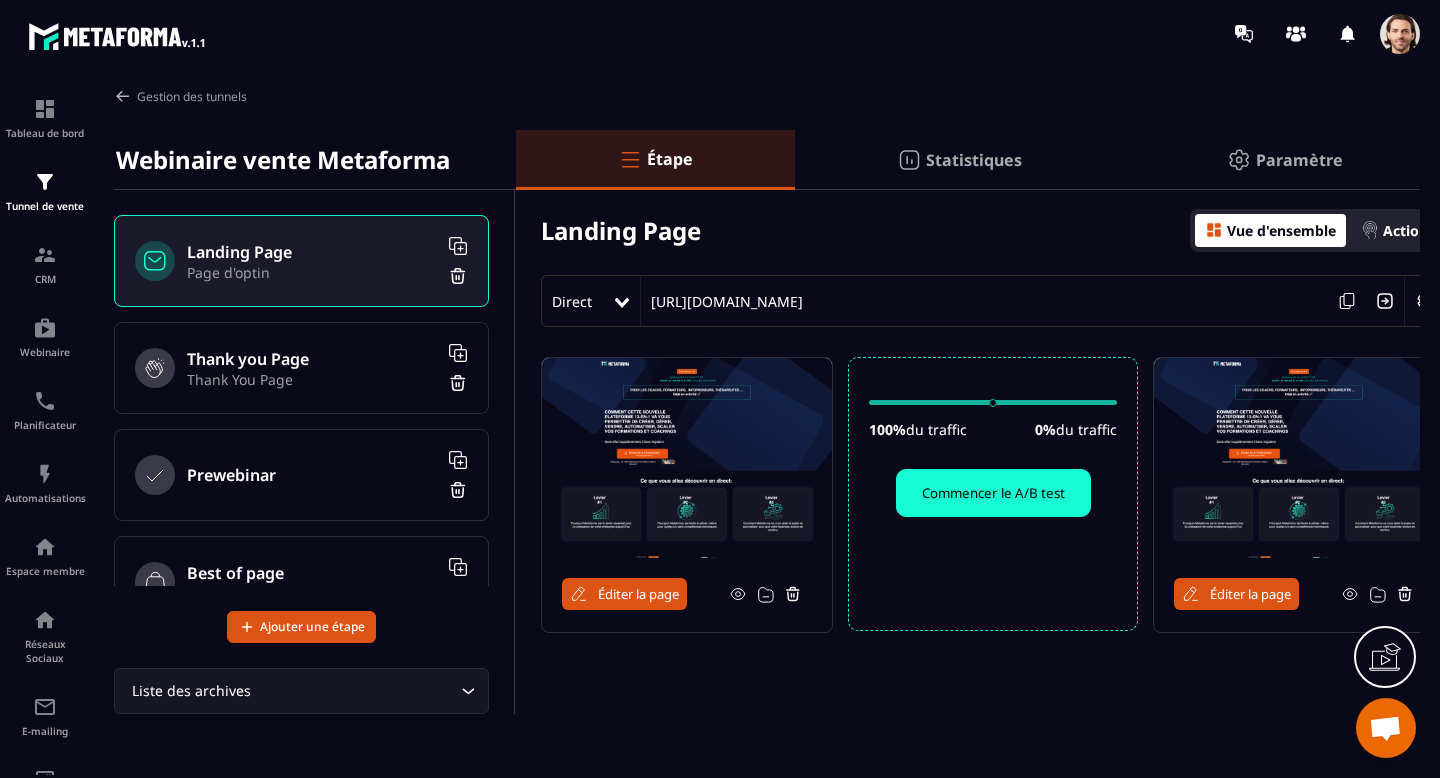 click on "Prewebinar" at bounding box center [301, 475] 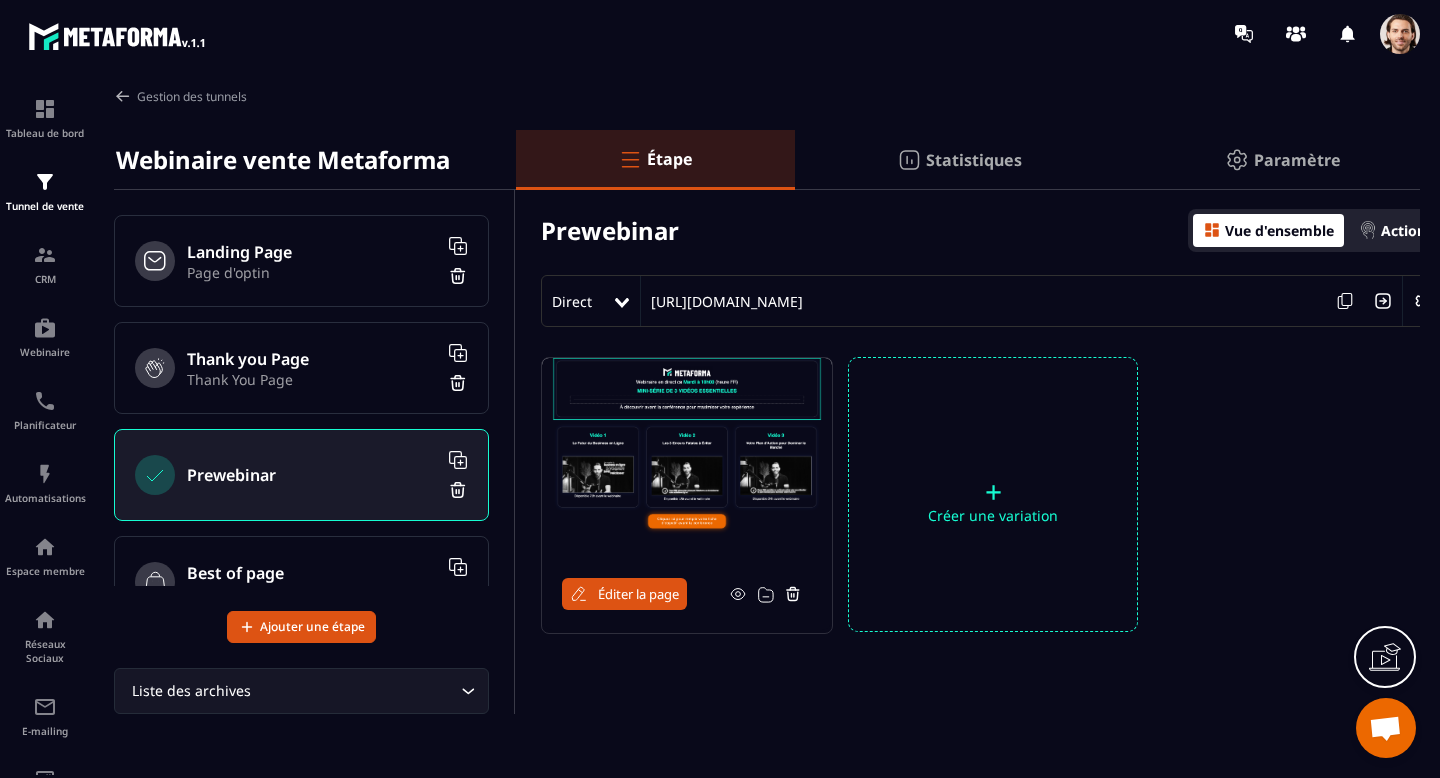 click on "Éditer la page" at bounding box center [638, 594] 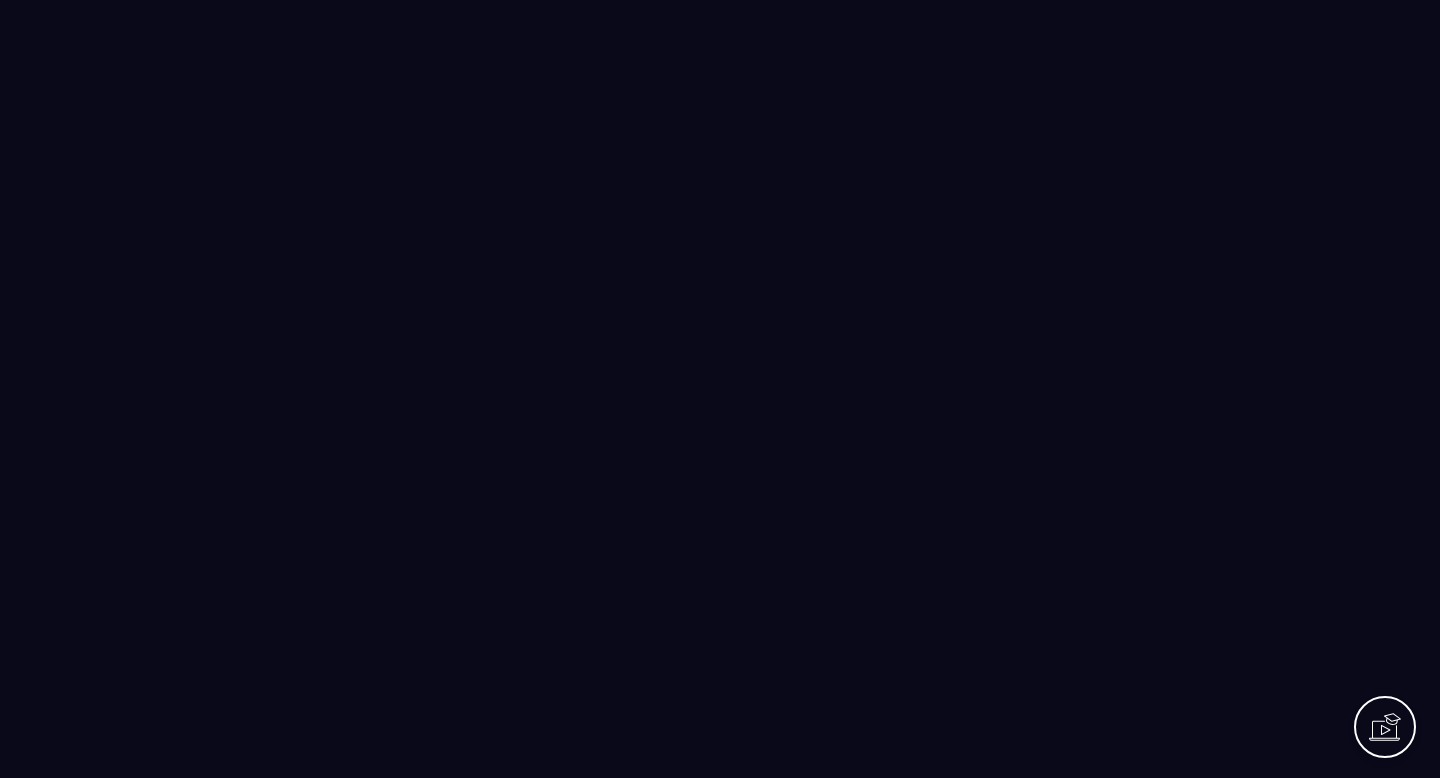 scroll, scrollTop: 0, scrollLeft: 0, axis: both 